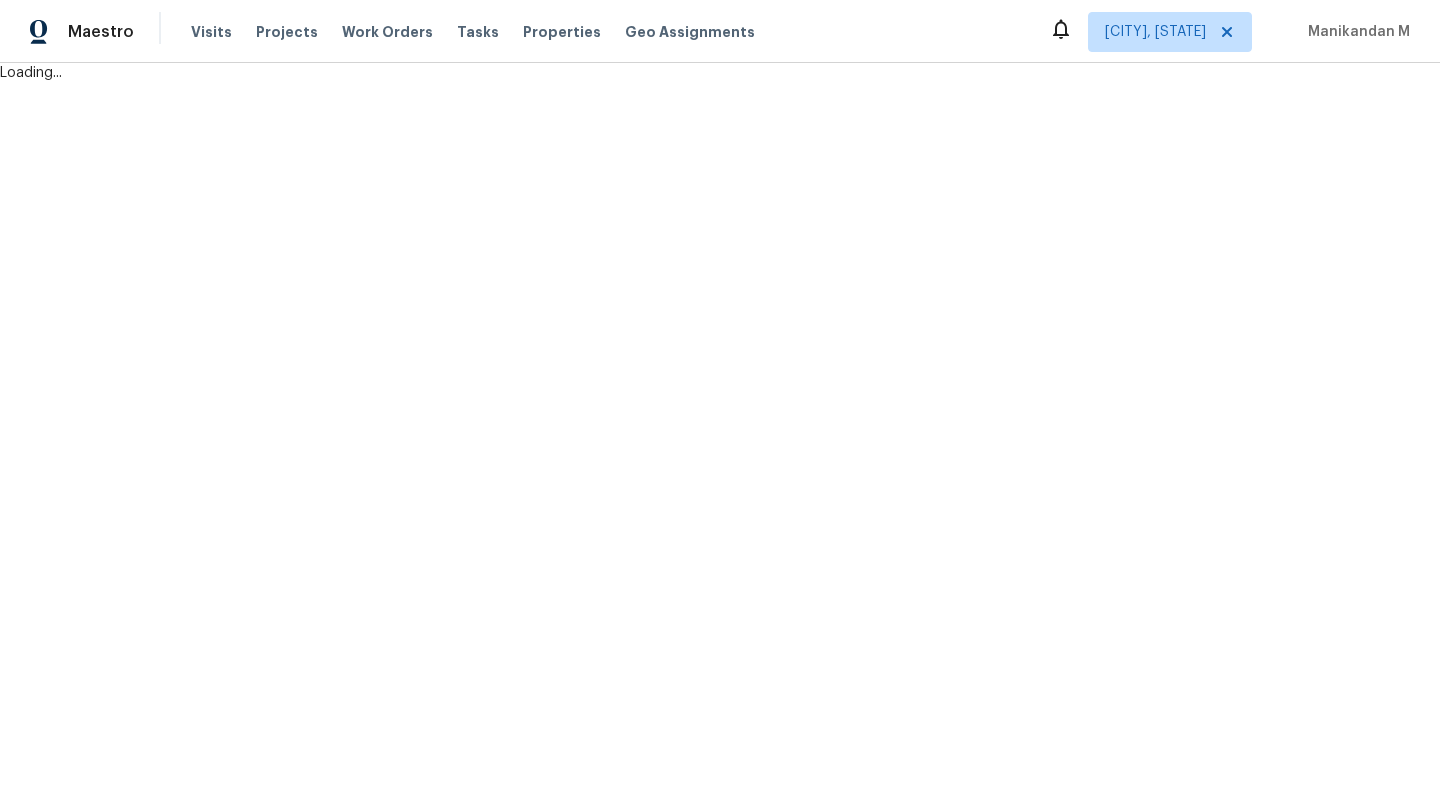 scroll, scrollTop: 0, scrollLeft: 0, axis: both 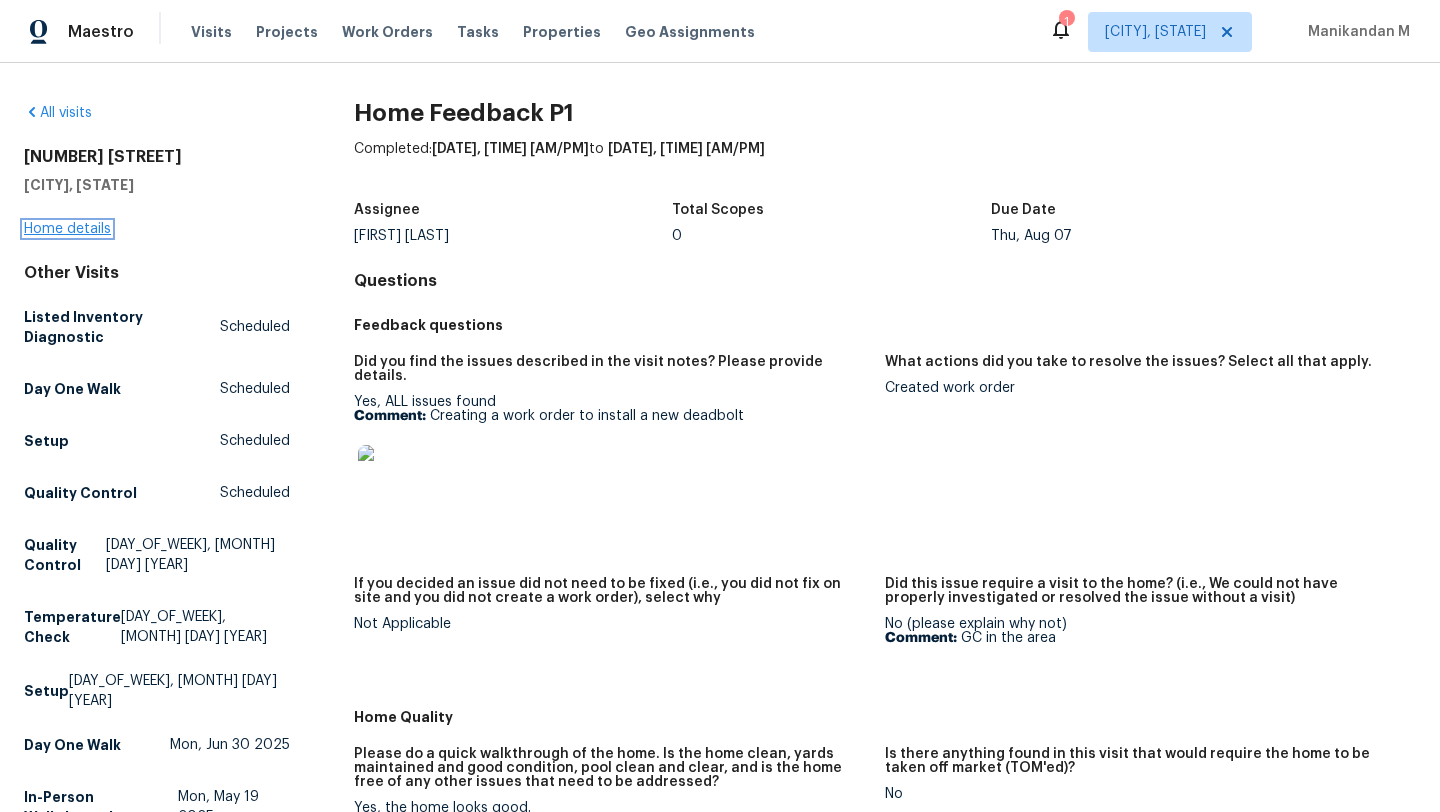 click on "Home details" at bounding box center [67, 229] 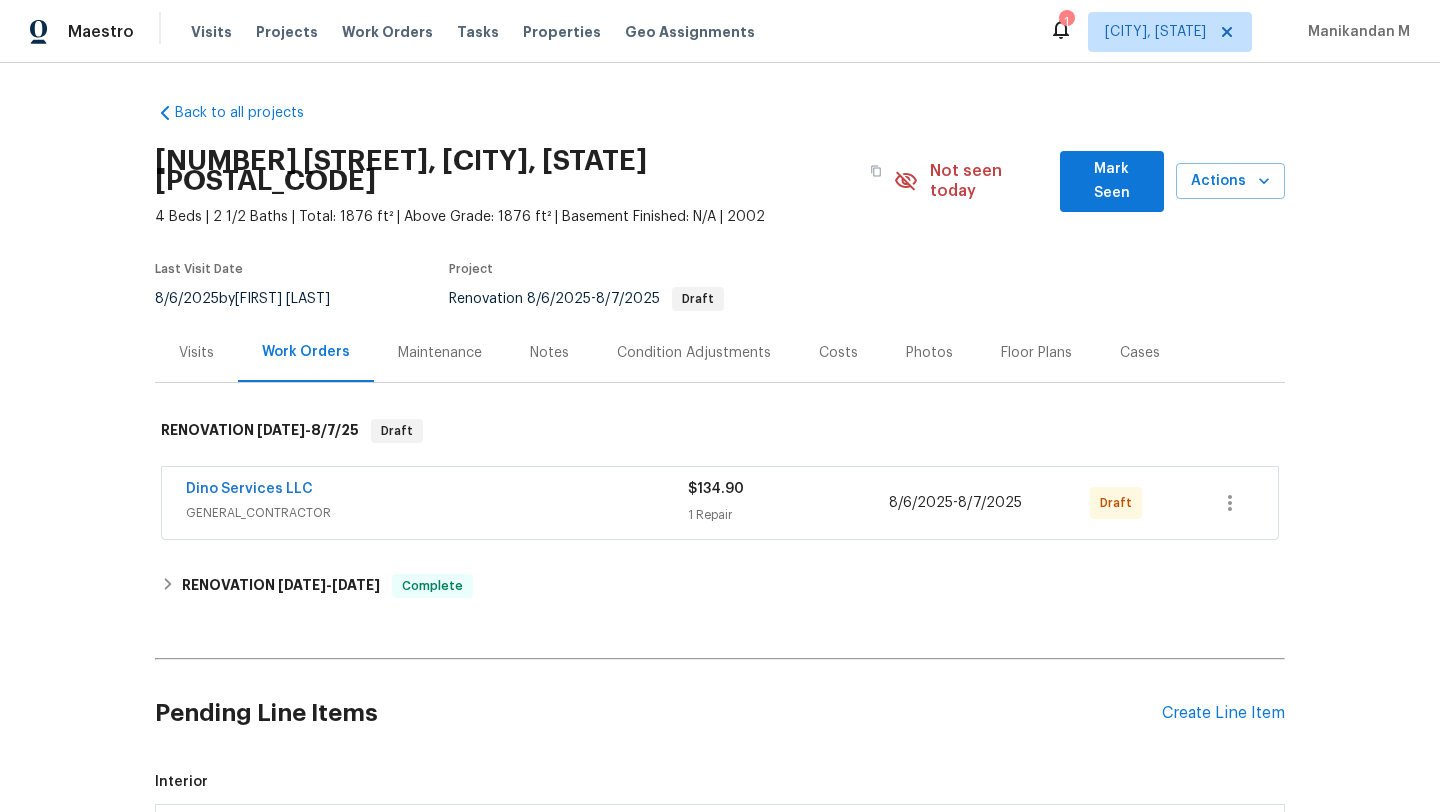 click on "GENERAL_CONTRACTOR" at bounding box center [437, 513] 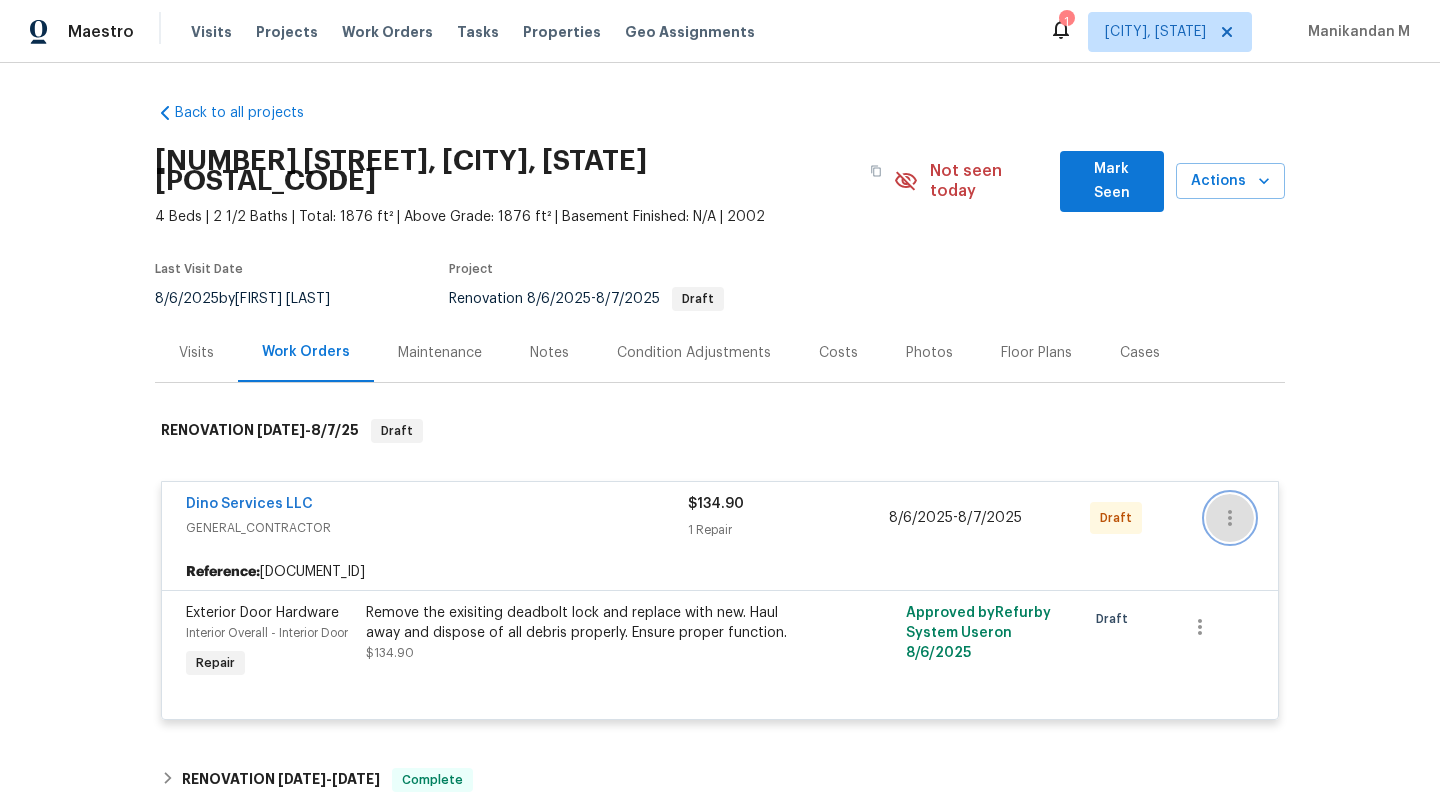 click at bounding box center [1230, 518] 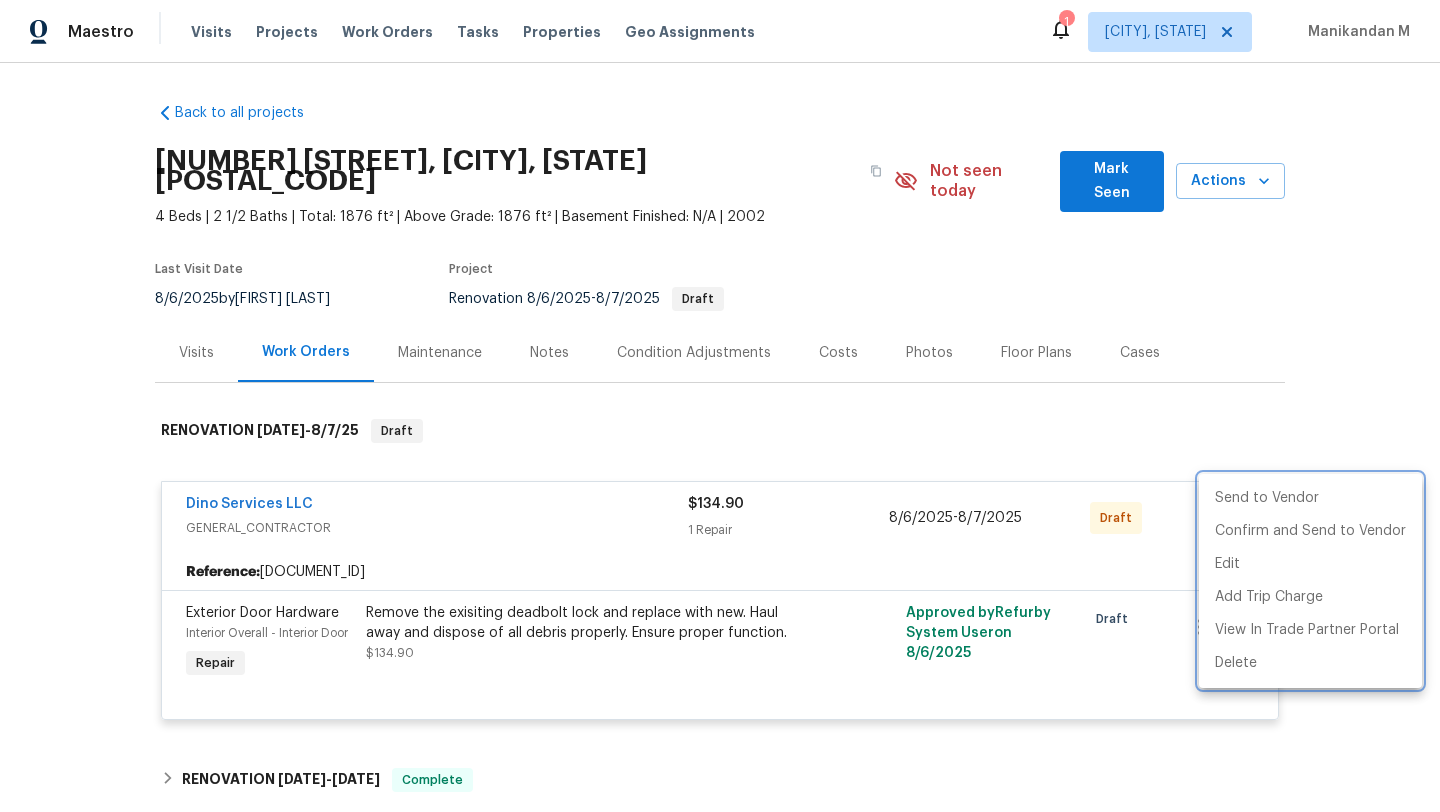 click at bounding box center [720, 406] 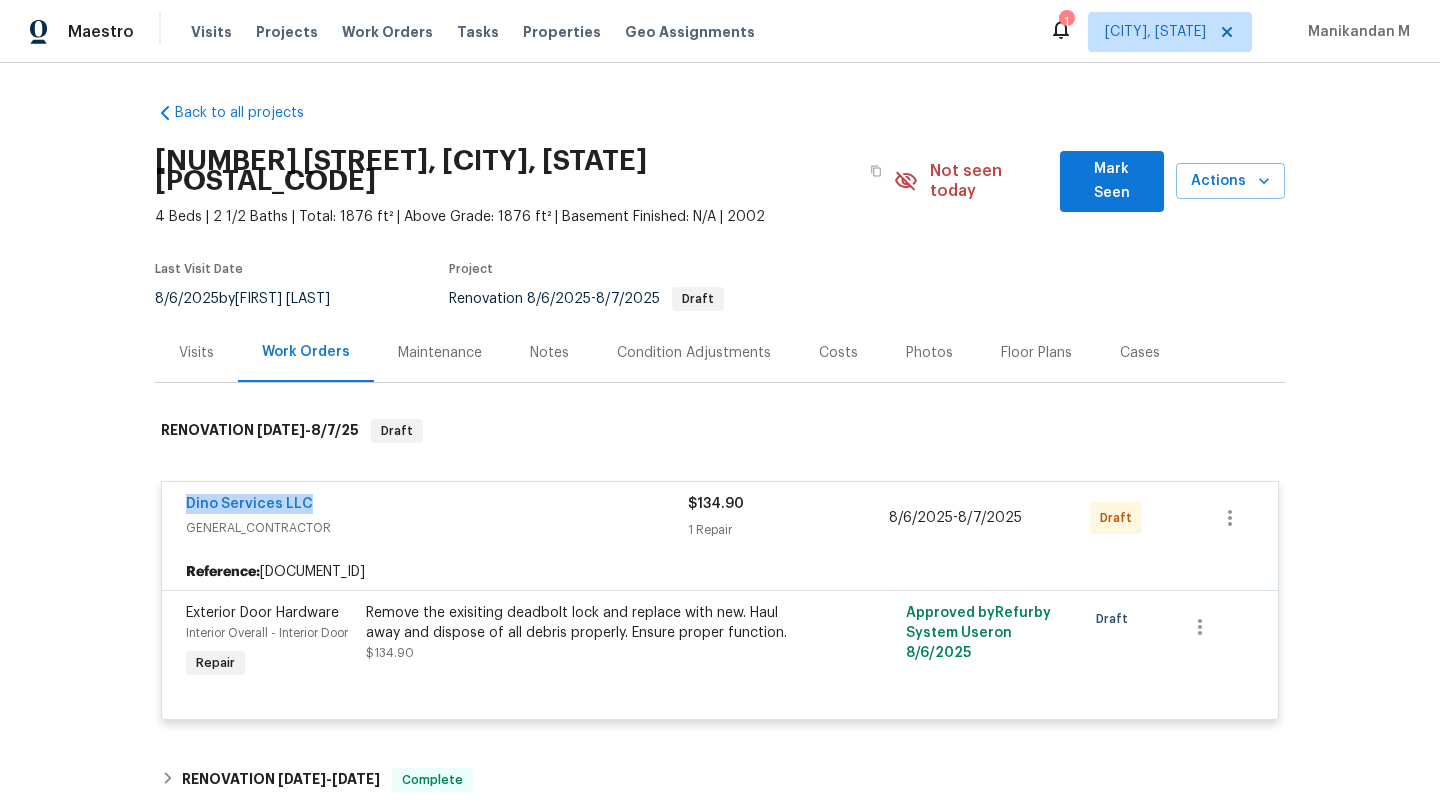 drag, startPoint x: 162, startPoint y: 487, endPoint x: 385, endPoint y: 487, distance: 223 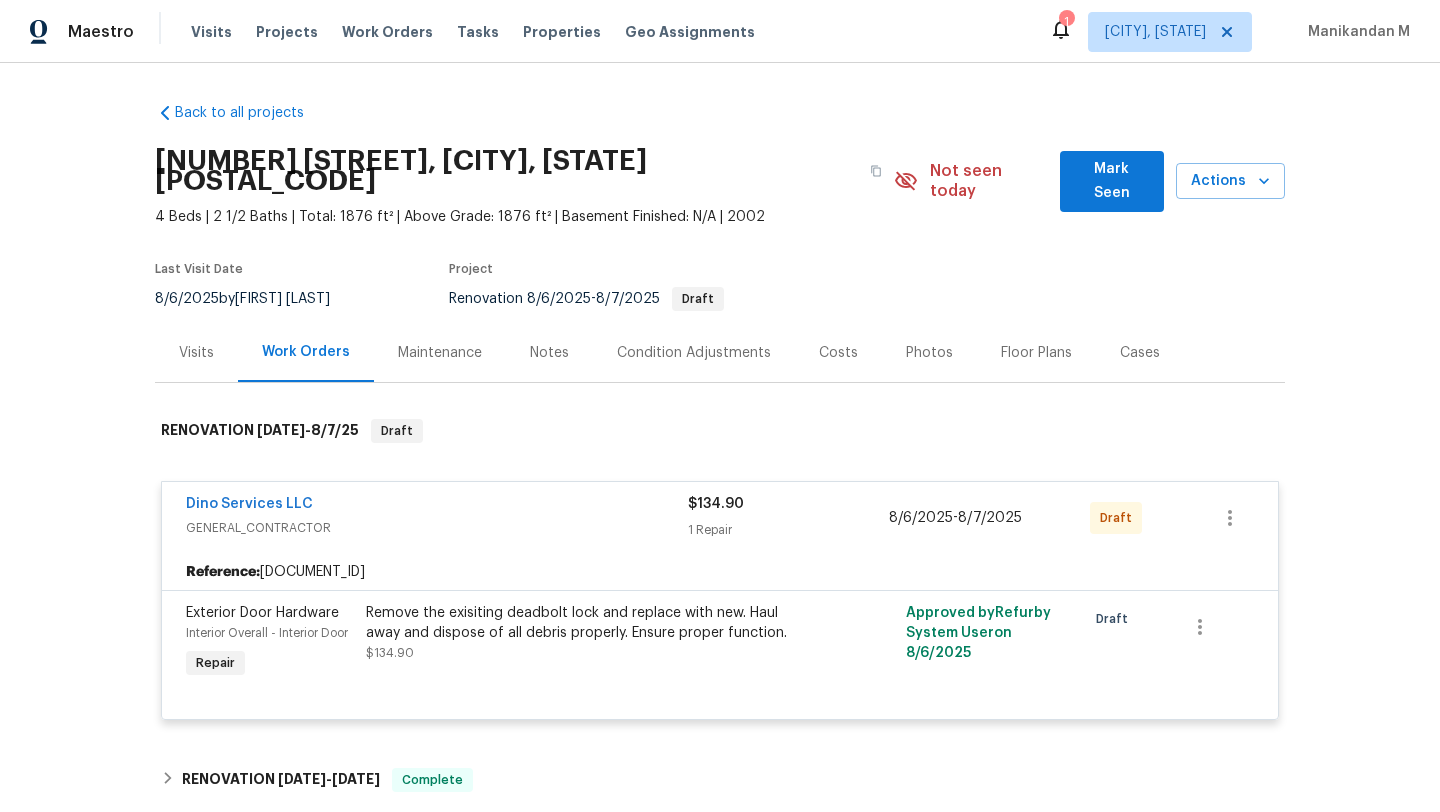 click on "Visits" at bounding box center (196, 353) 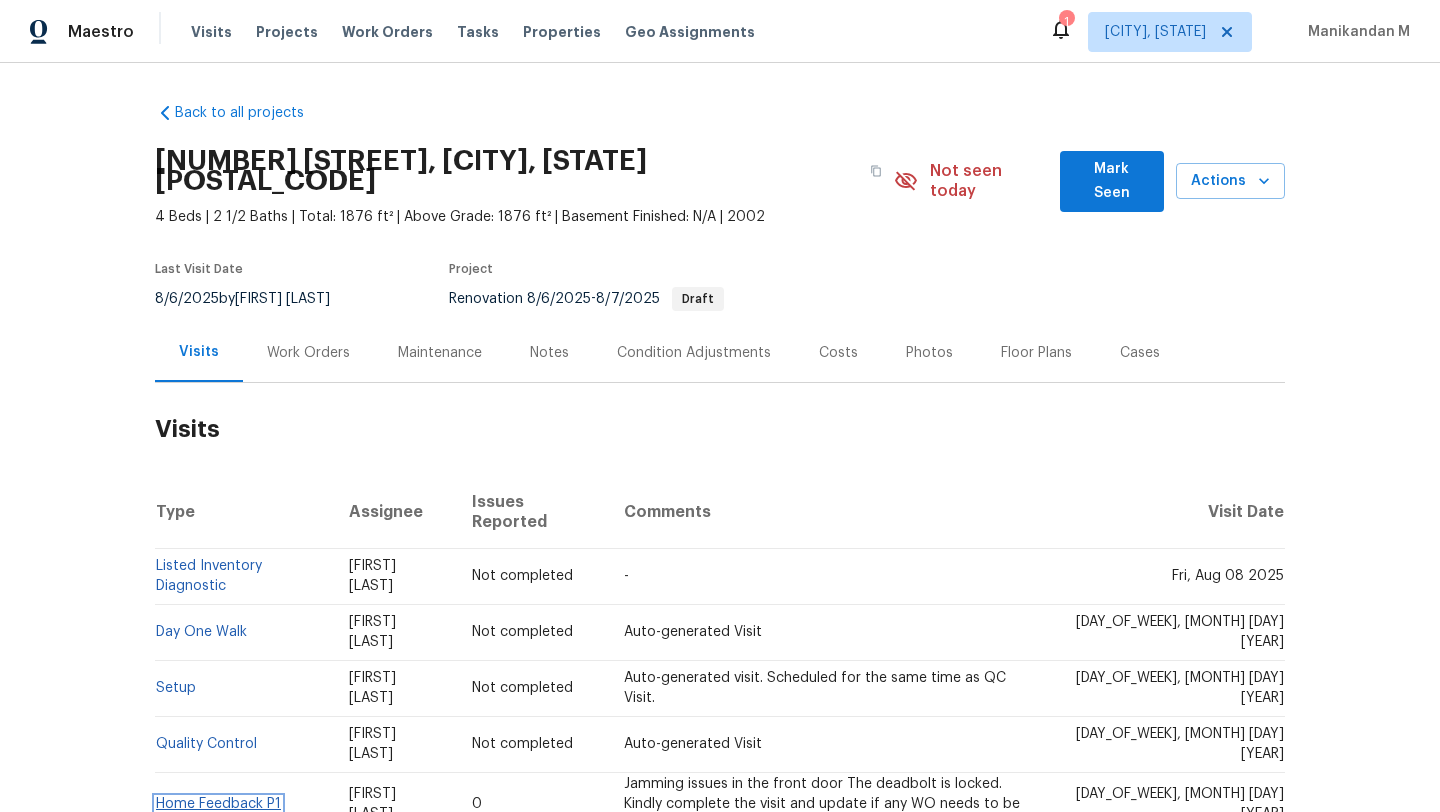 click on "Home Feedback P1" at bounding box center [218, 804] 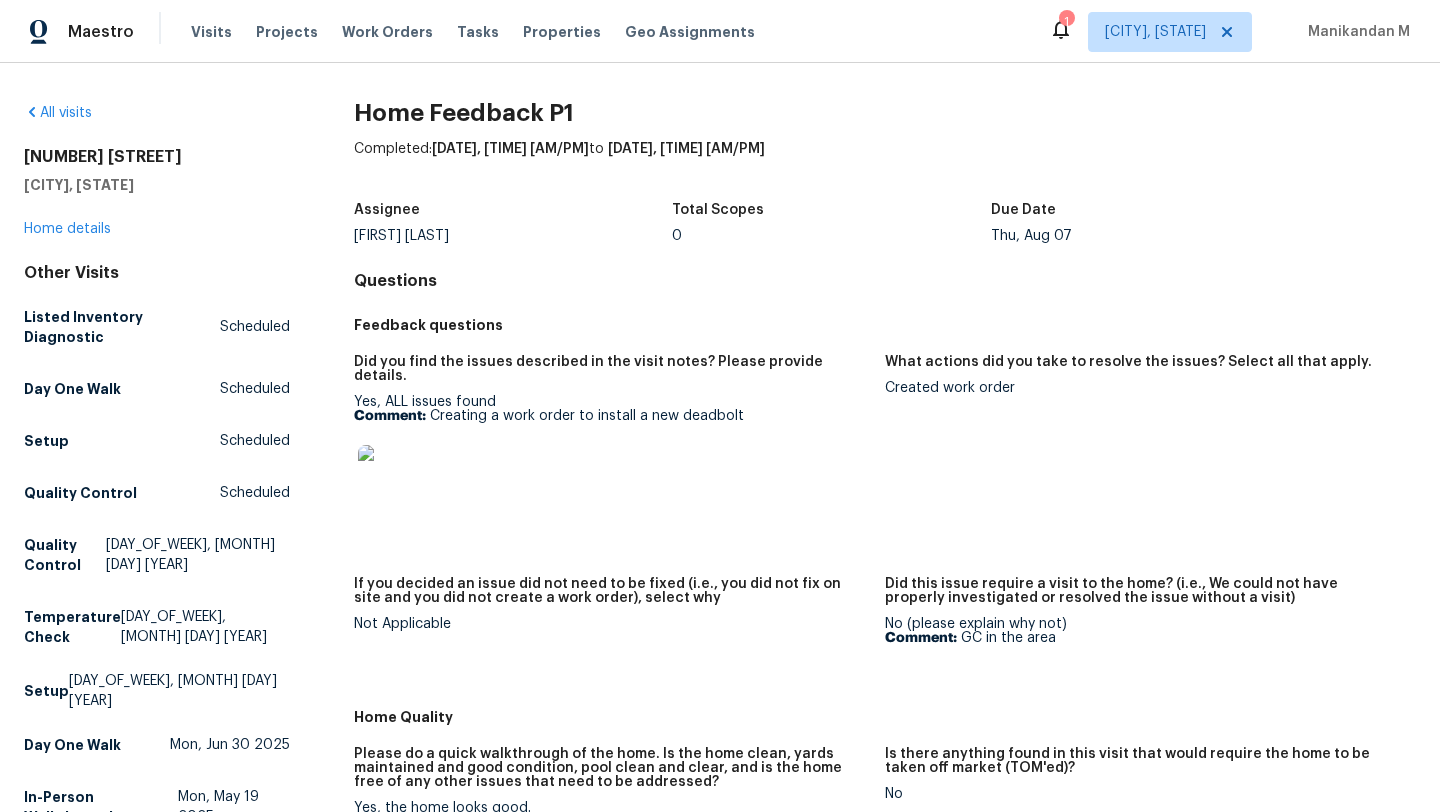 drag, startPoint x: 348, startPoint y: 238, endPoint x: 498, endPoint y: 238, distance: 150 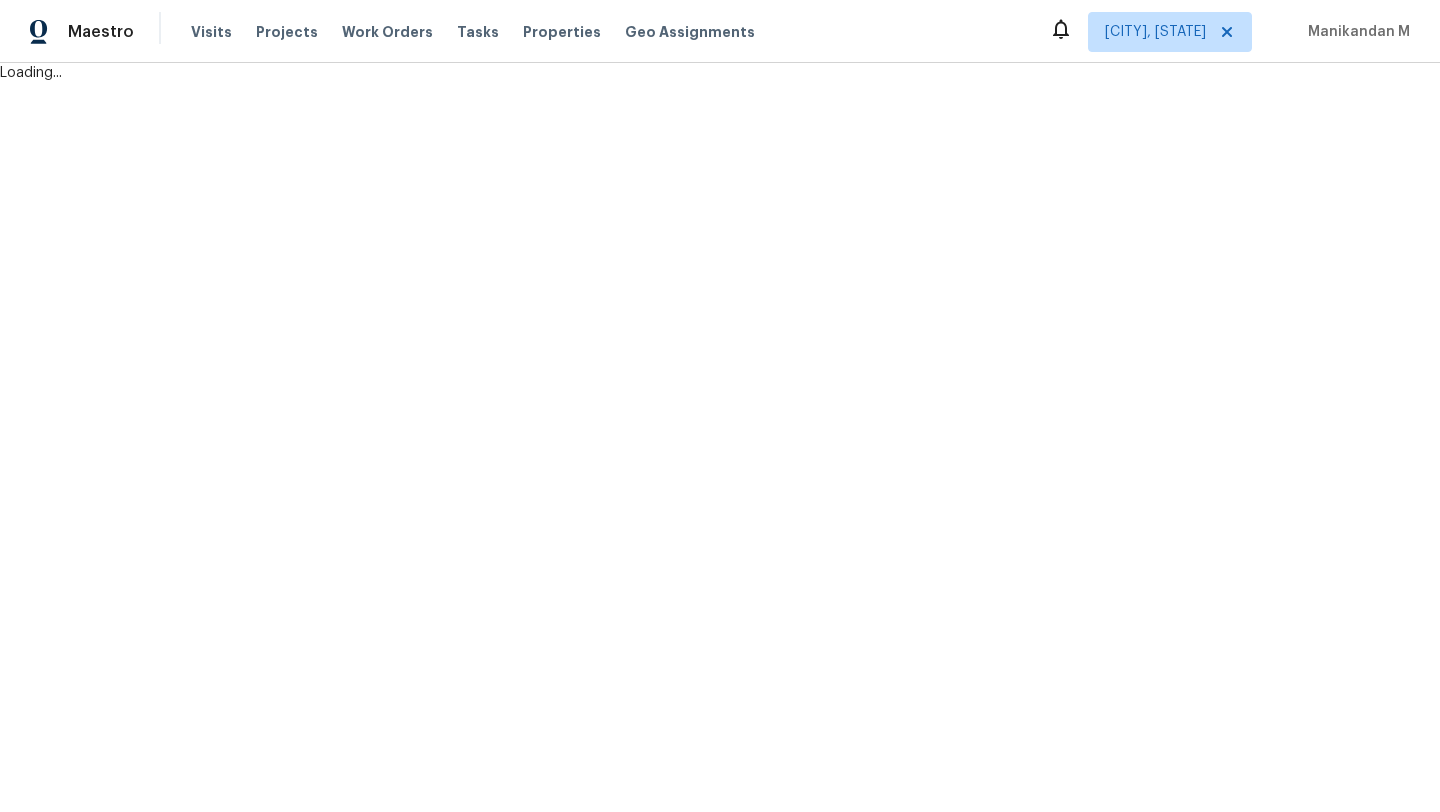 scroll, scrollTop: 0, scrollLeft: 0, axis: both 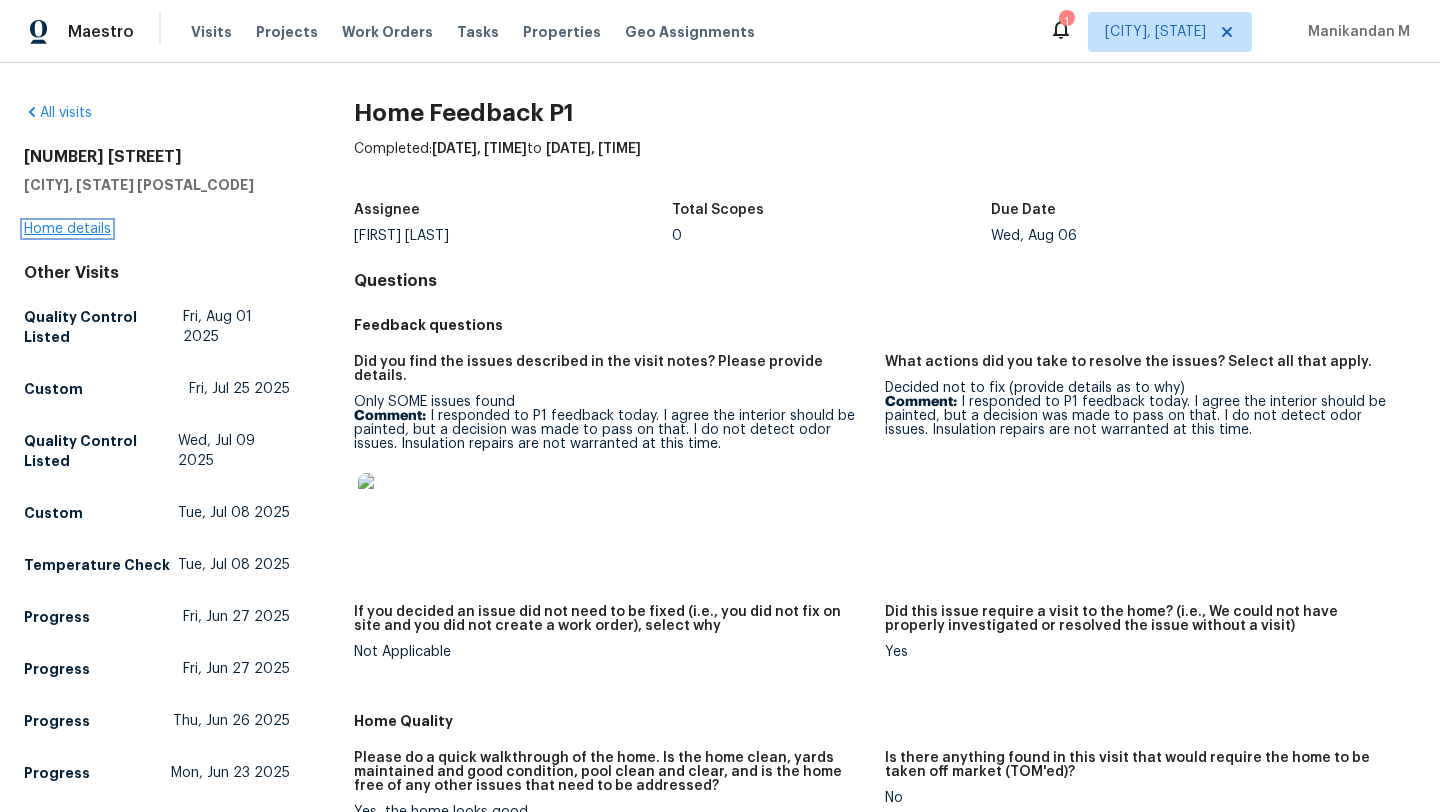 click on "Home details" at bounding box center [67, 229] 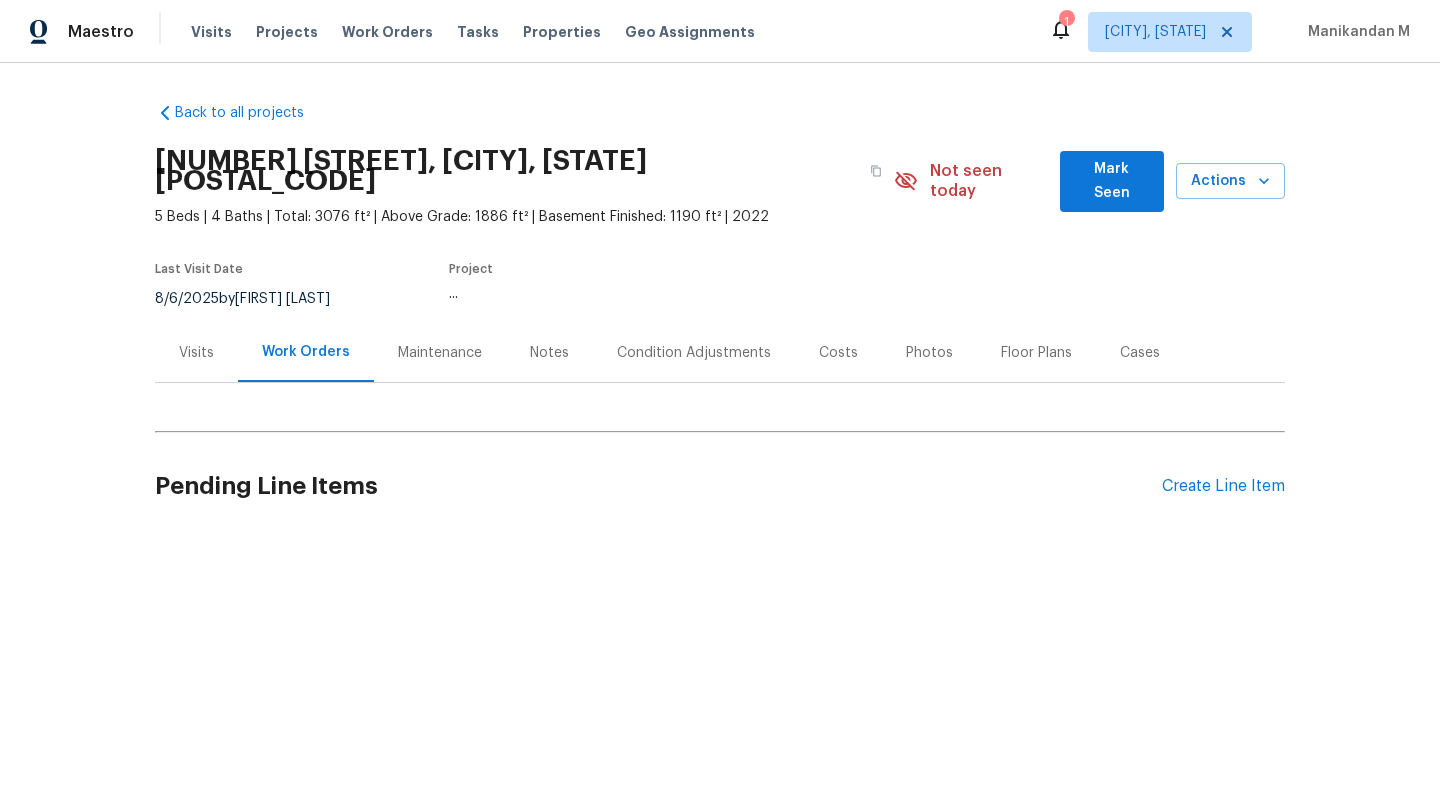 click on "Visits" at bounding box center (196, 353) 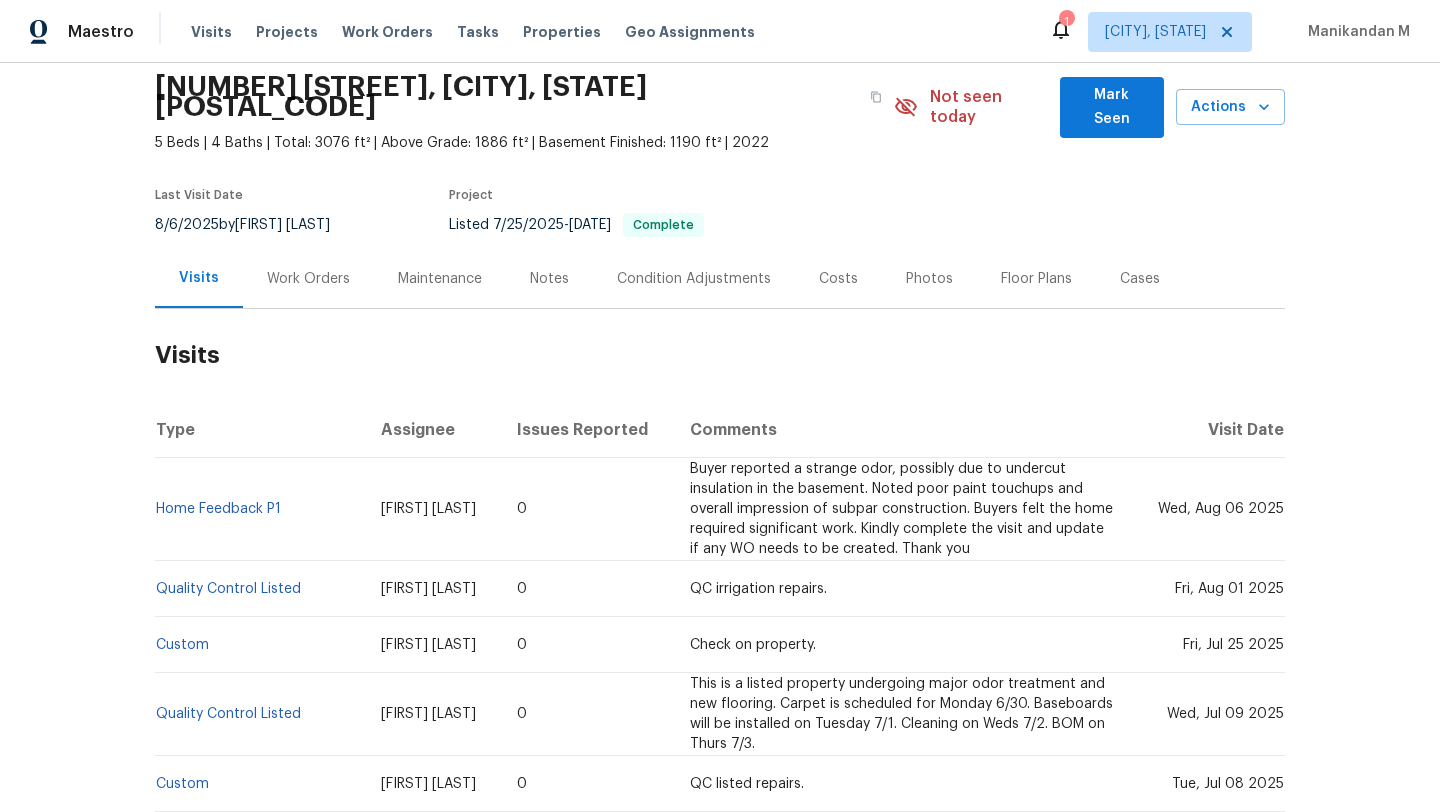 scroll, scrollTop: 73, scrollLeft: 0, axis: vertical 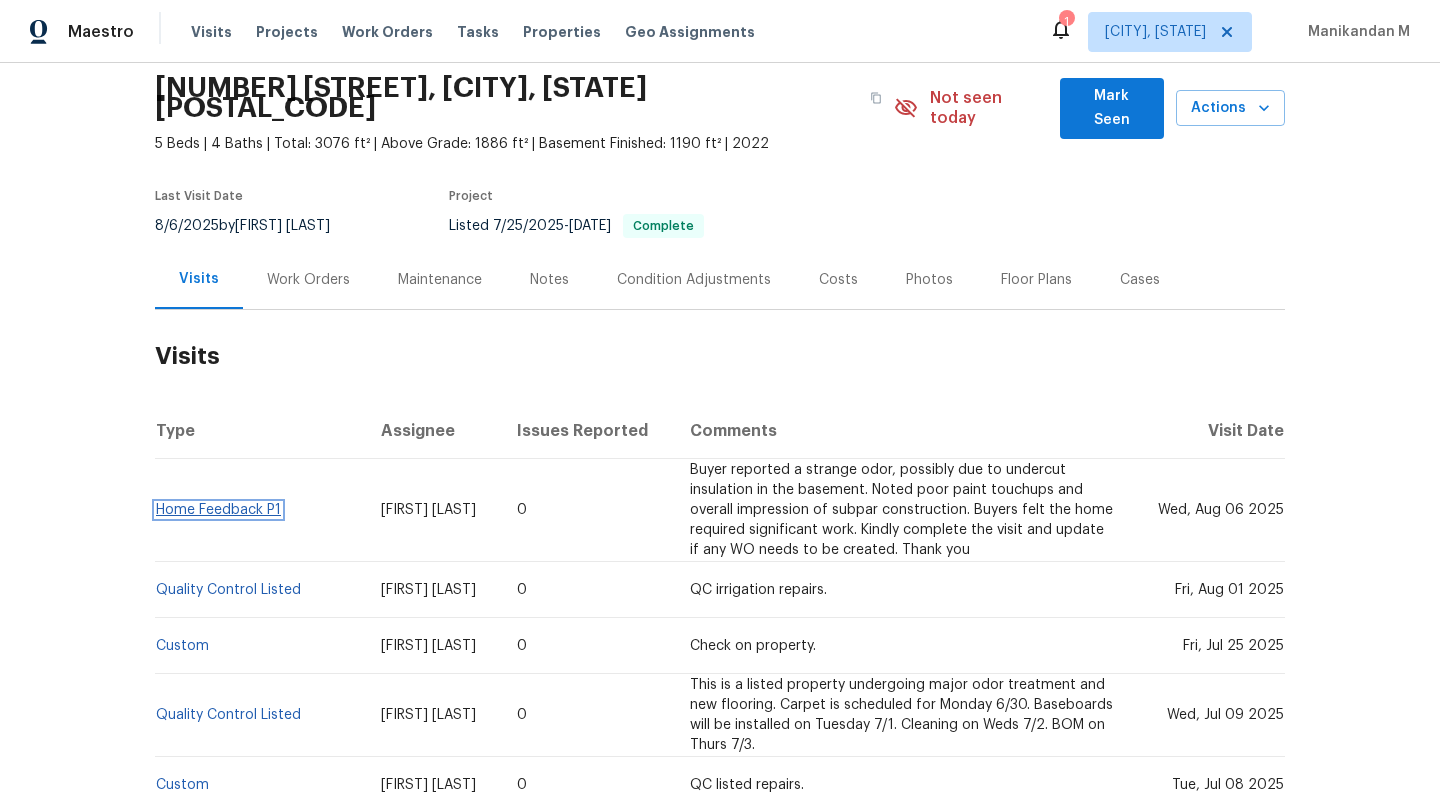 click on "Home Feedback P1" at bounding box center (218, 510) 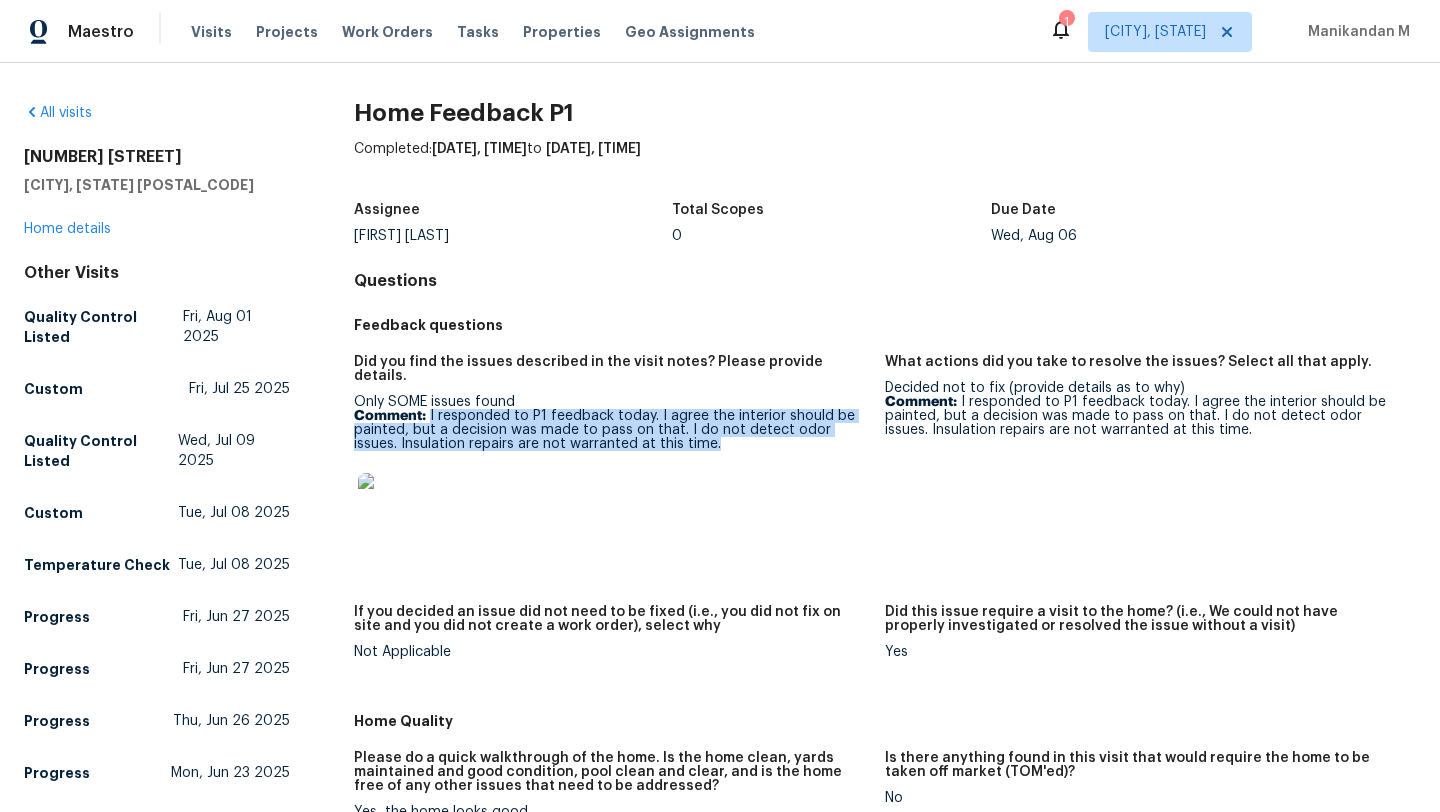 drag, startPoint x: 426, startPoint y: 406, endPoint x: 760, endPoint y: 449, distance: 336.7566 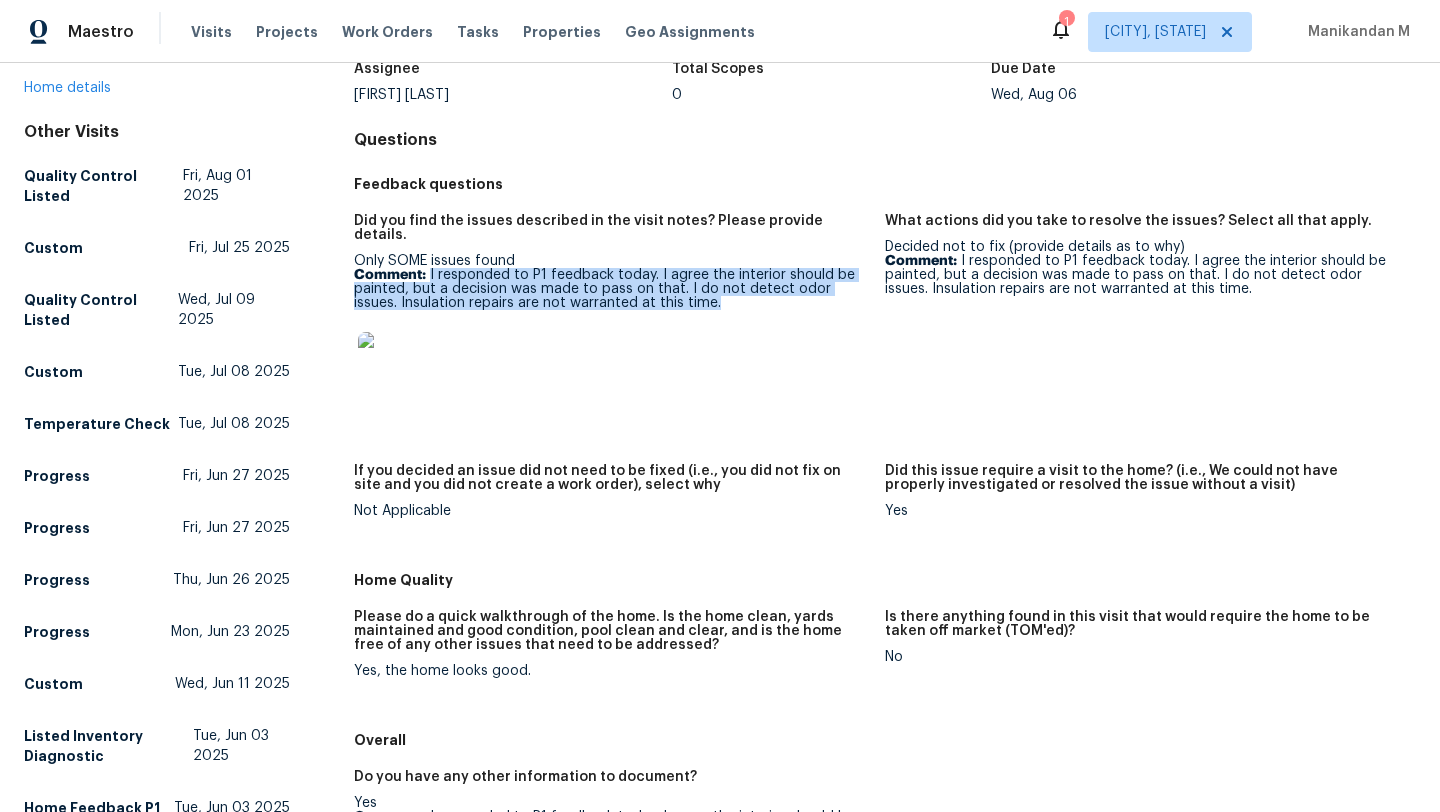 scroll, scrollTop: 137, scrollLeft: 0, axis: vertical 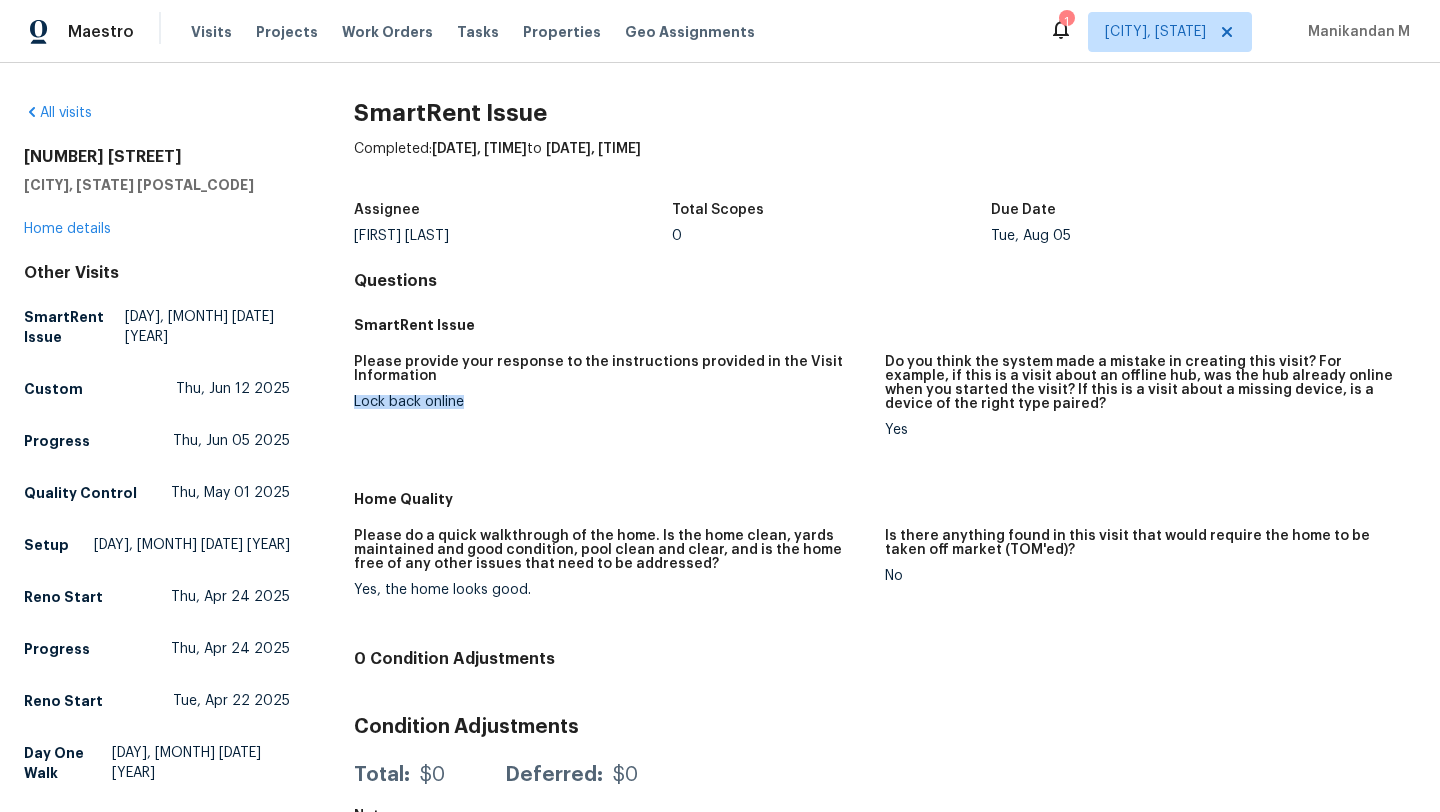 drag, startPoint x: 351, startPoint y: 402, endPoint x: 507, endPoint y: 402, distance: 156 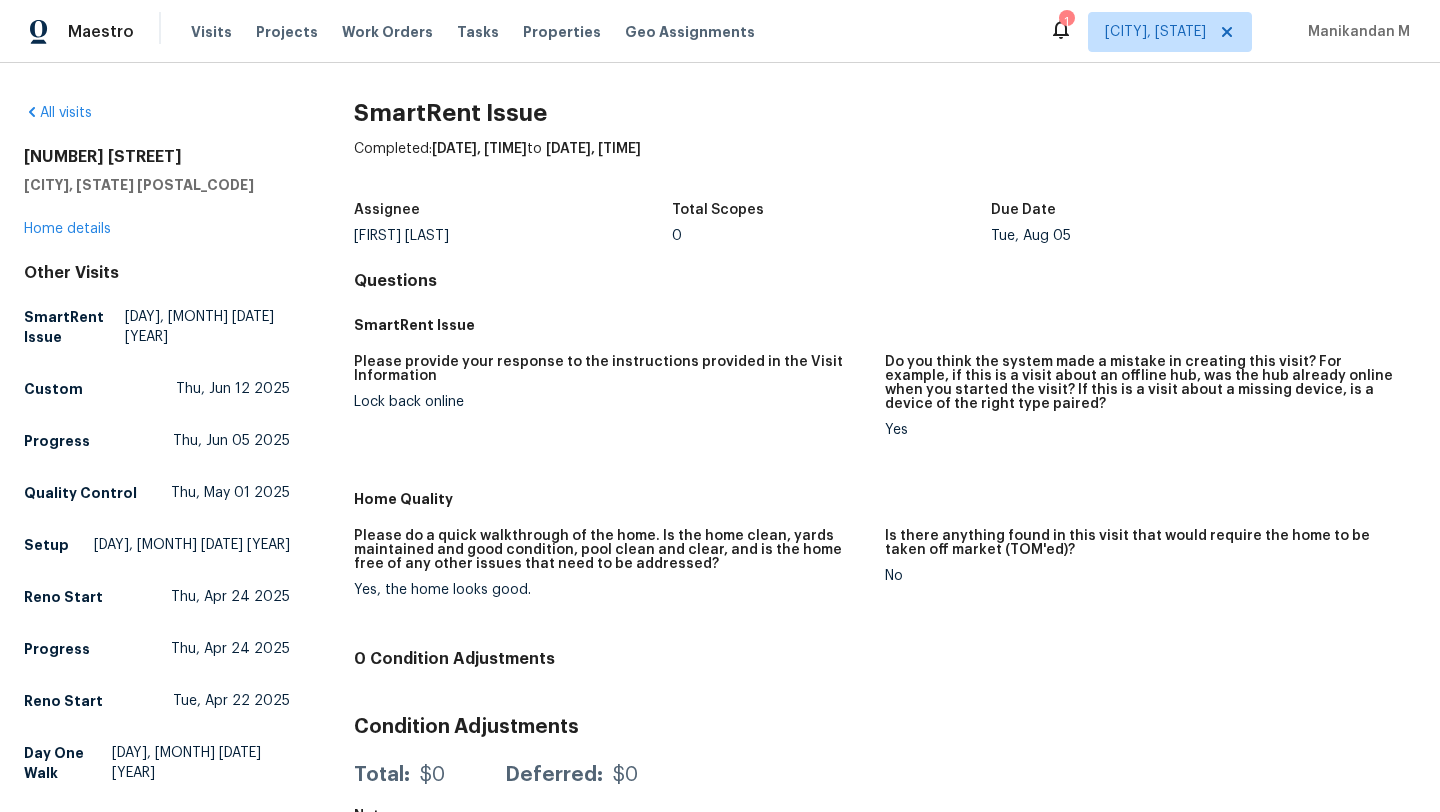 click on "Lock back online" at bounding box center (611, 402) 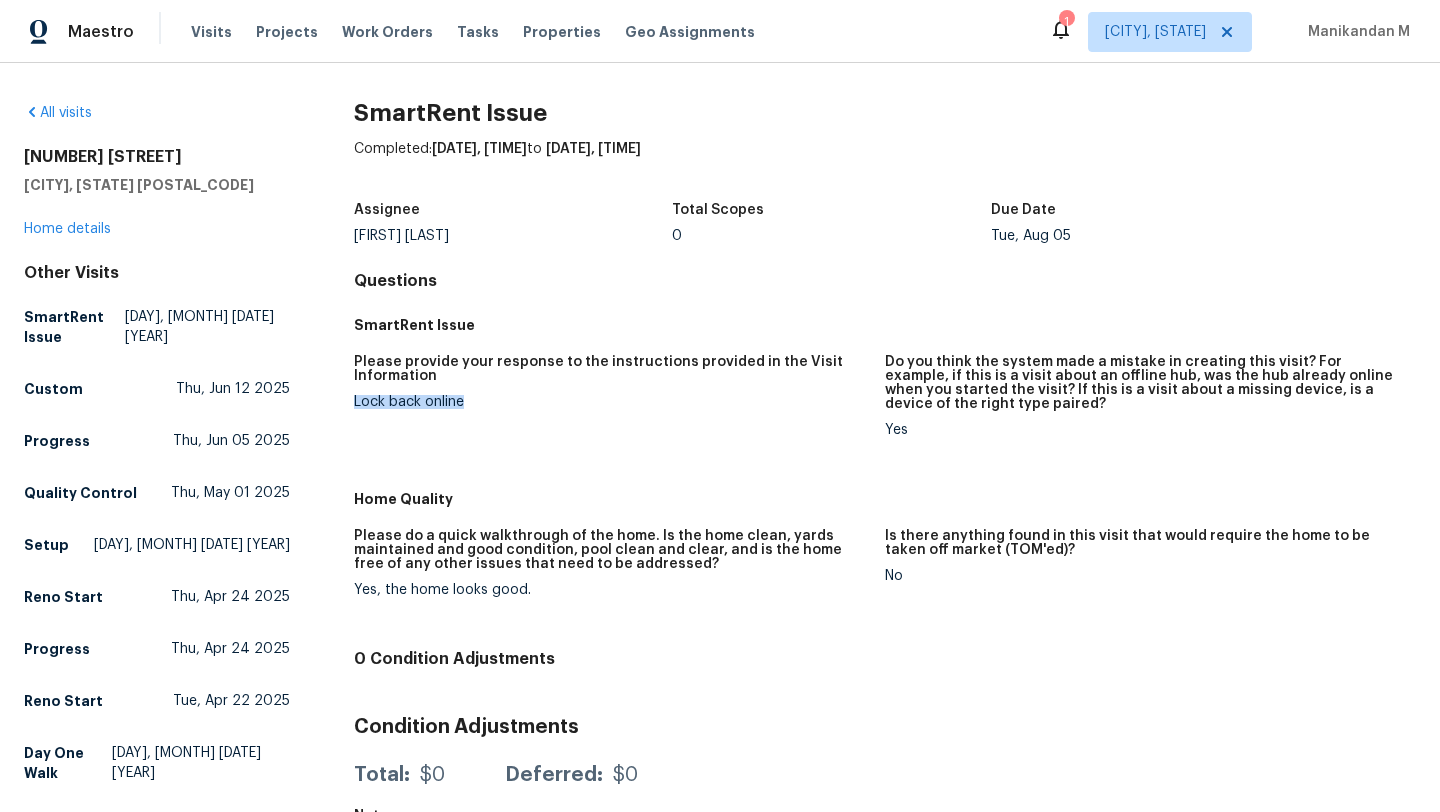 drag, startPoint x: 351, startPoint y: 402, endPoint x: 524, endPoint y: 402, distance: 173 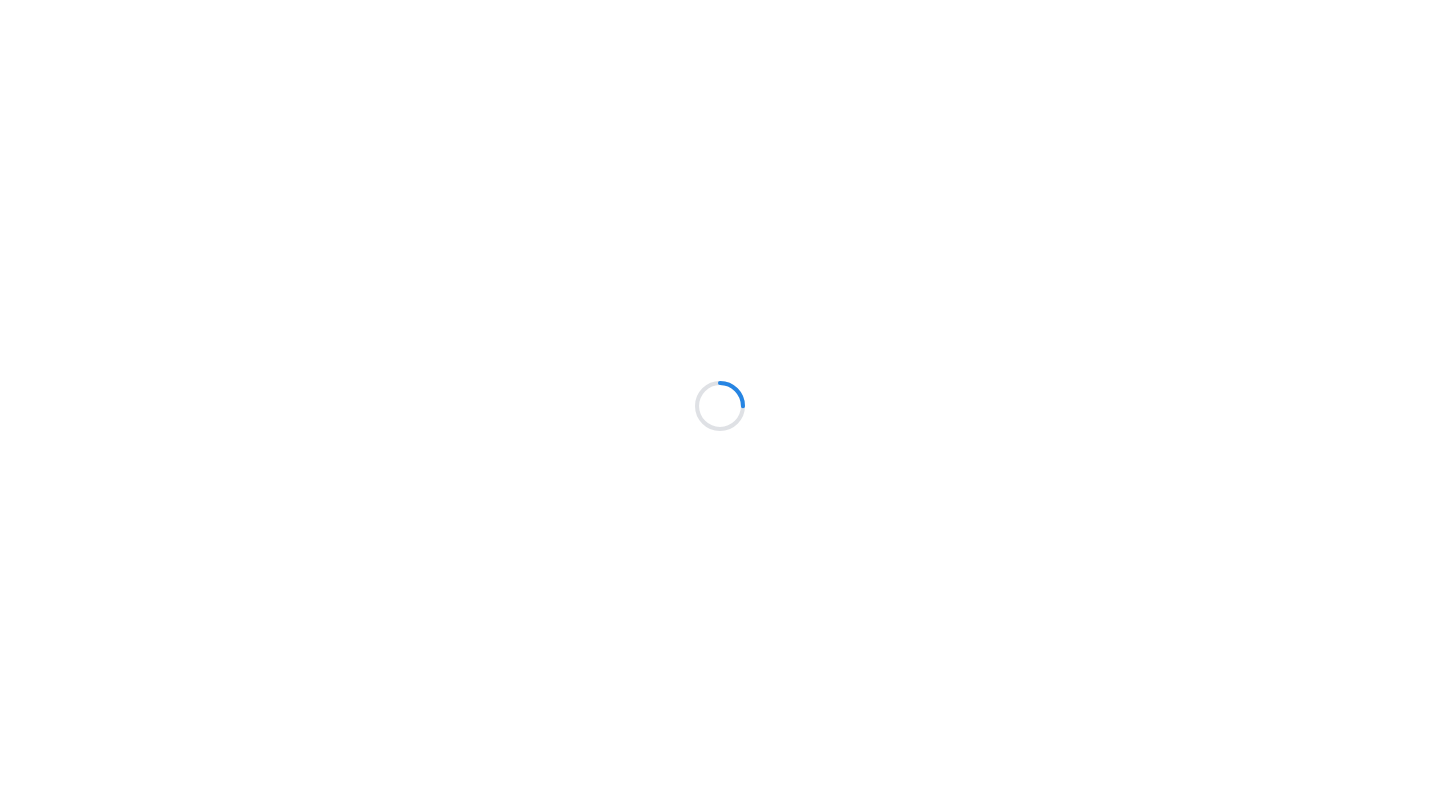 scroll, scrollTop: 0, scrollLeft: 0, axis: both 